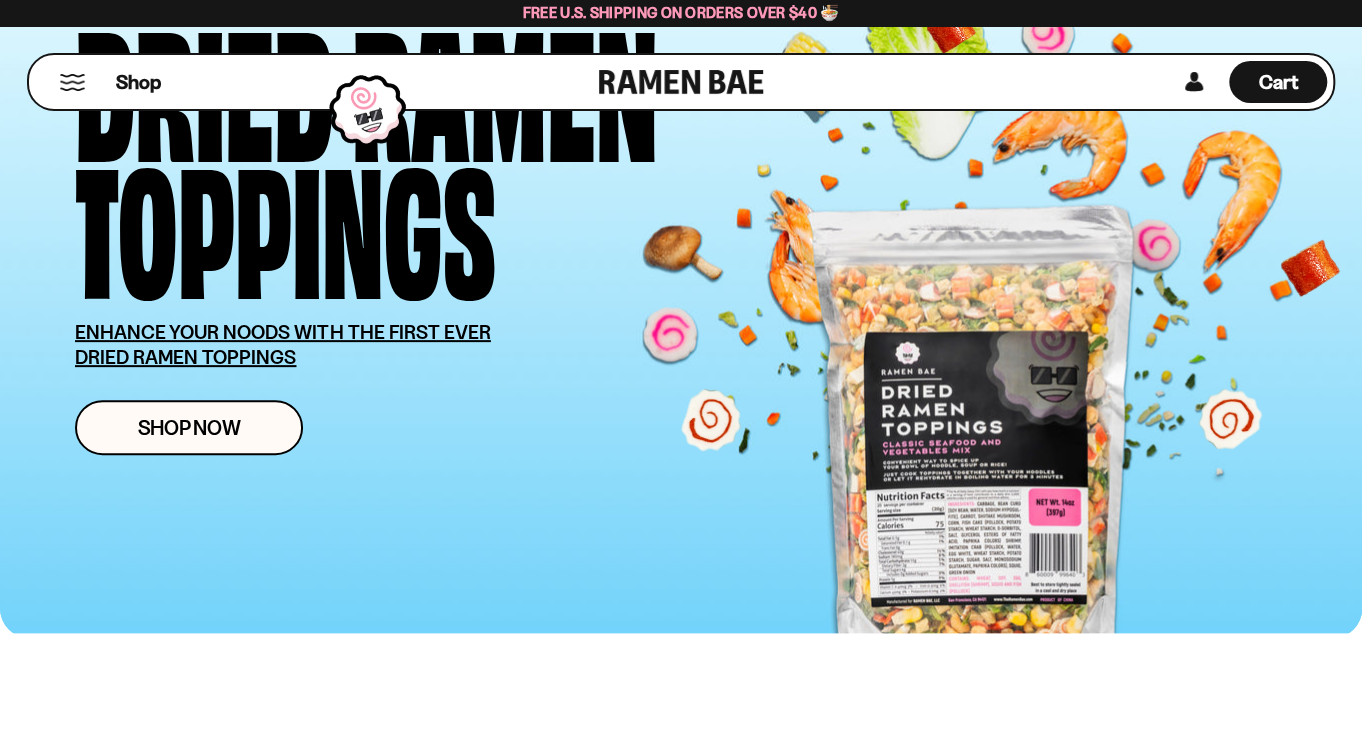 scroll, scrollTop: 300, scrollLeft: 0, axis: vertical 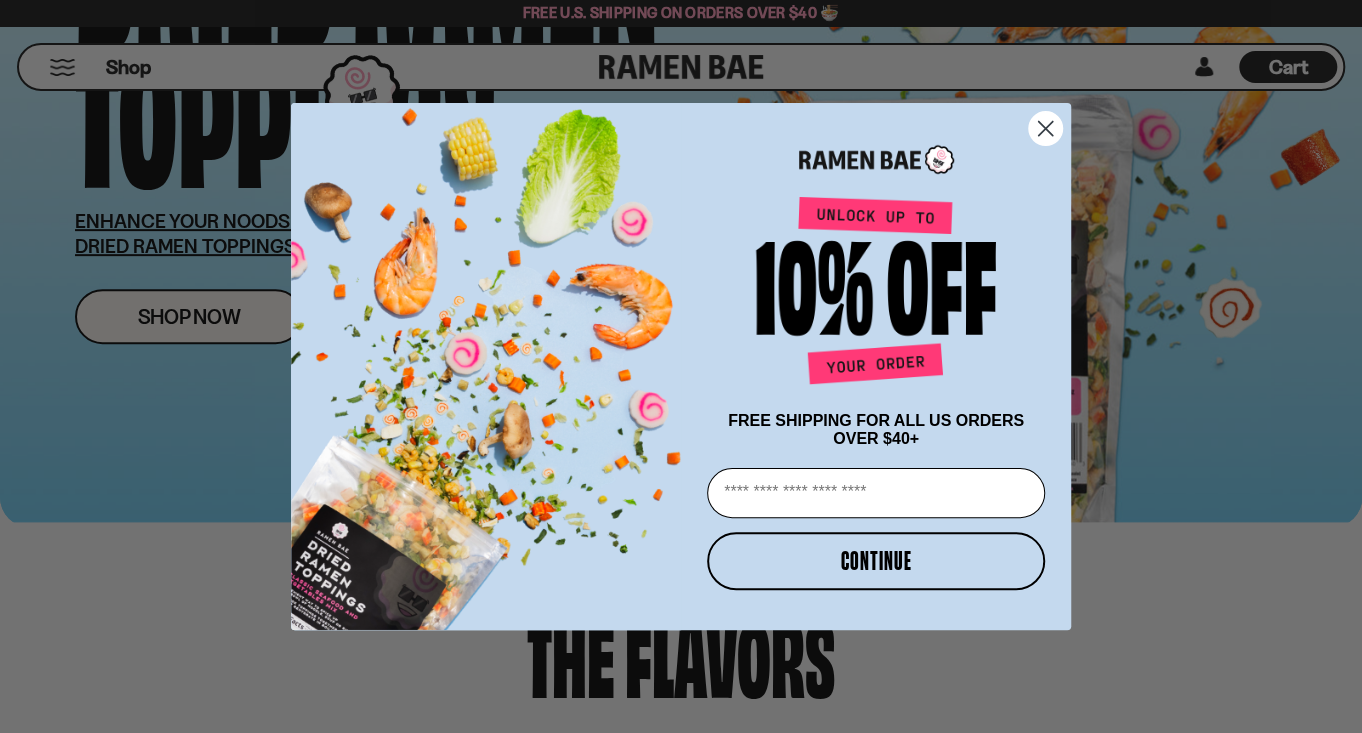 click 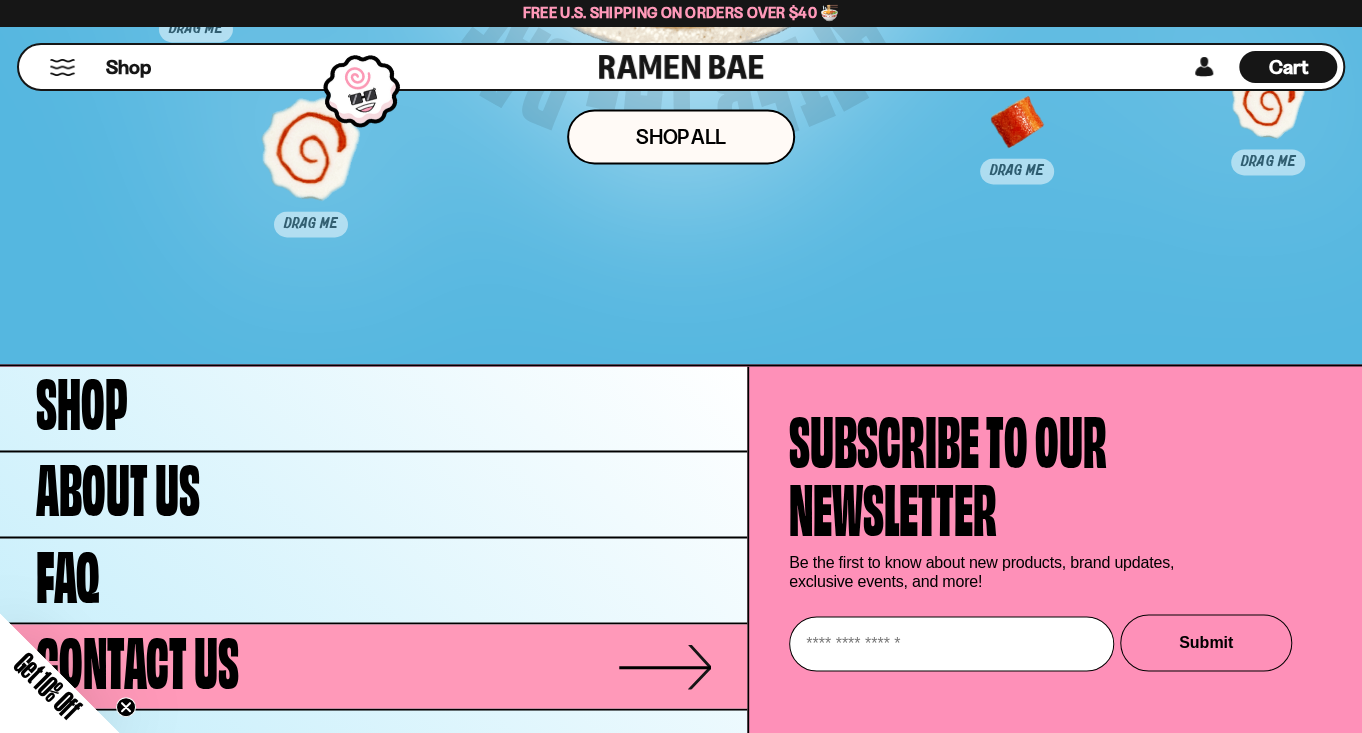 scroll, scrollTop: 9766, scrollLeft: 0, axis: vertical 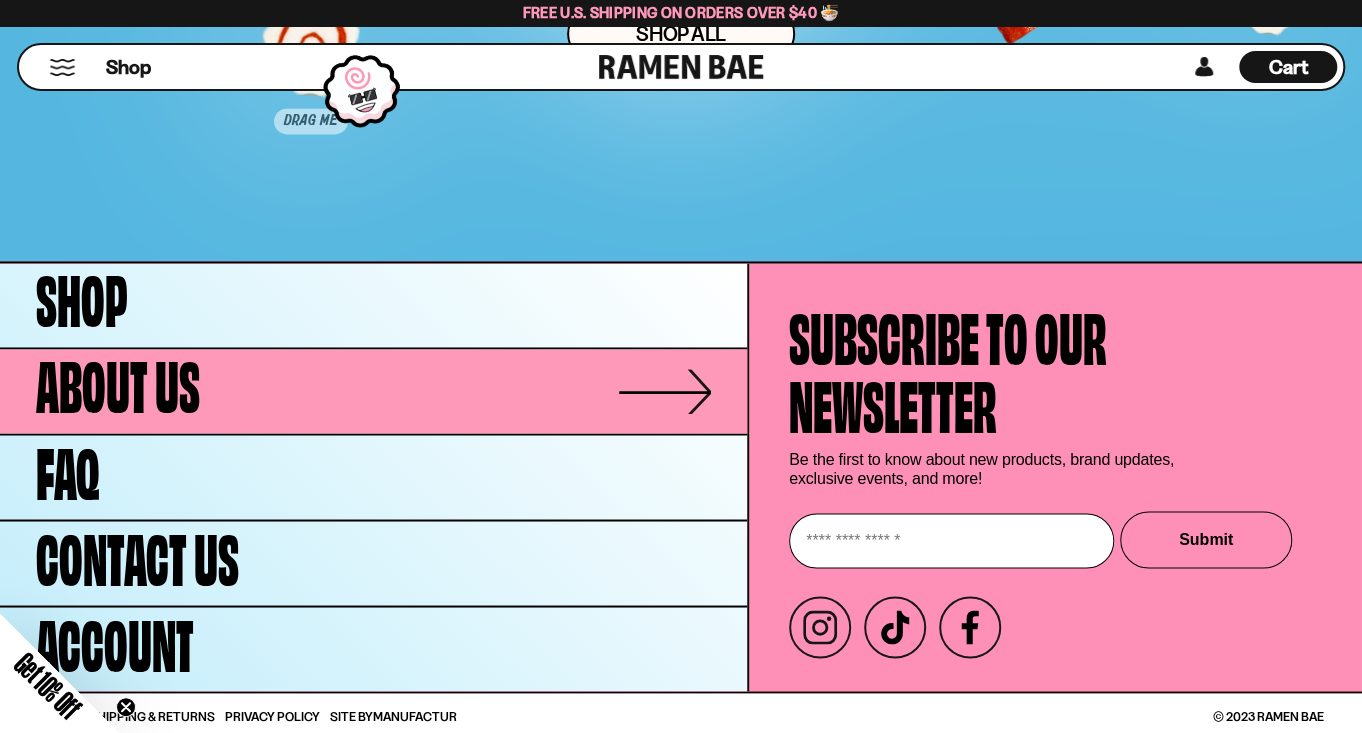 click on "About Us" at bounding box center (118, 381) 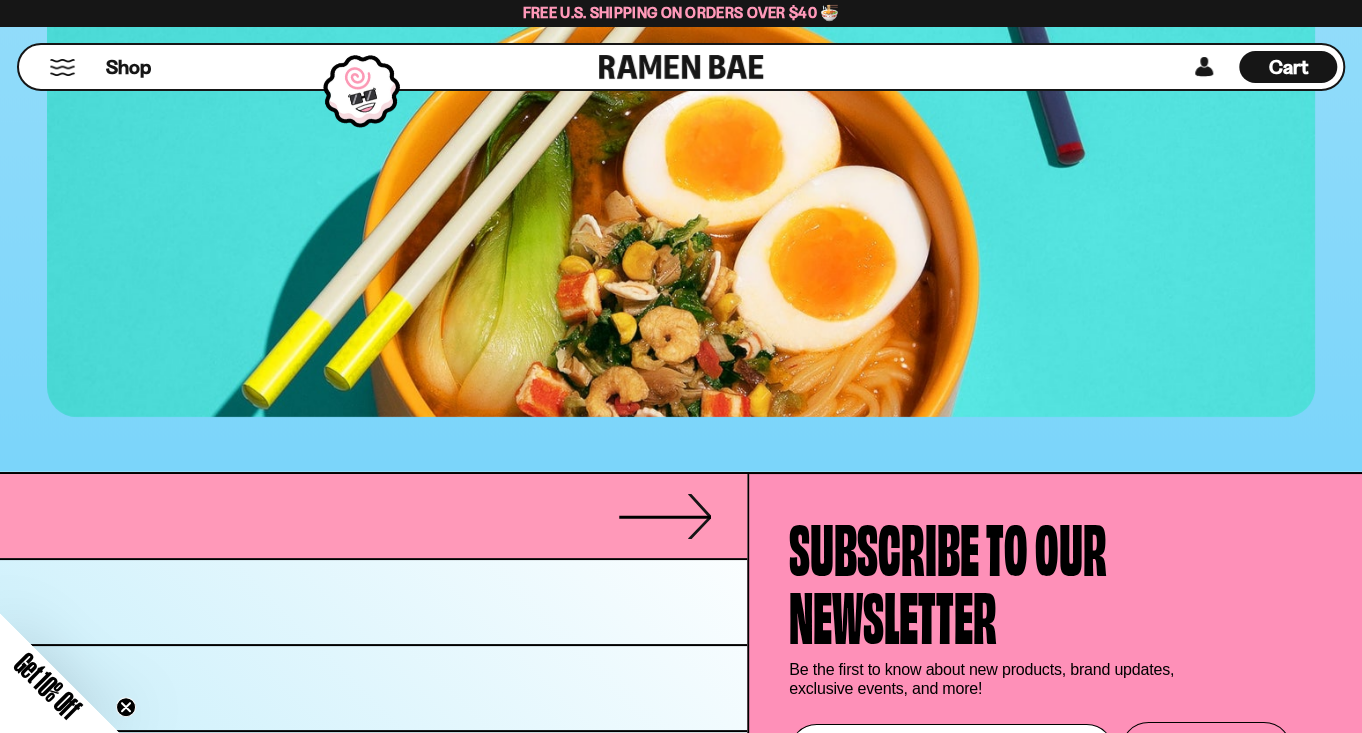 scroll, scrollTop: 8073, scrollLeft: 0, axis: vertical 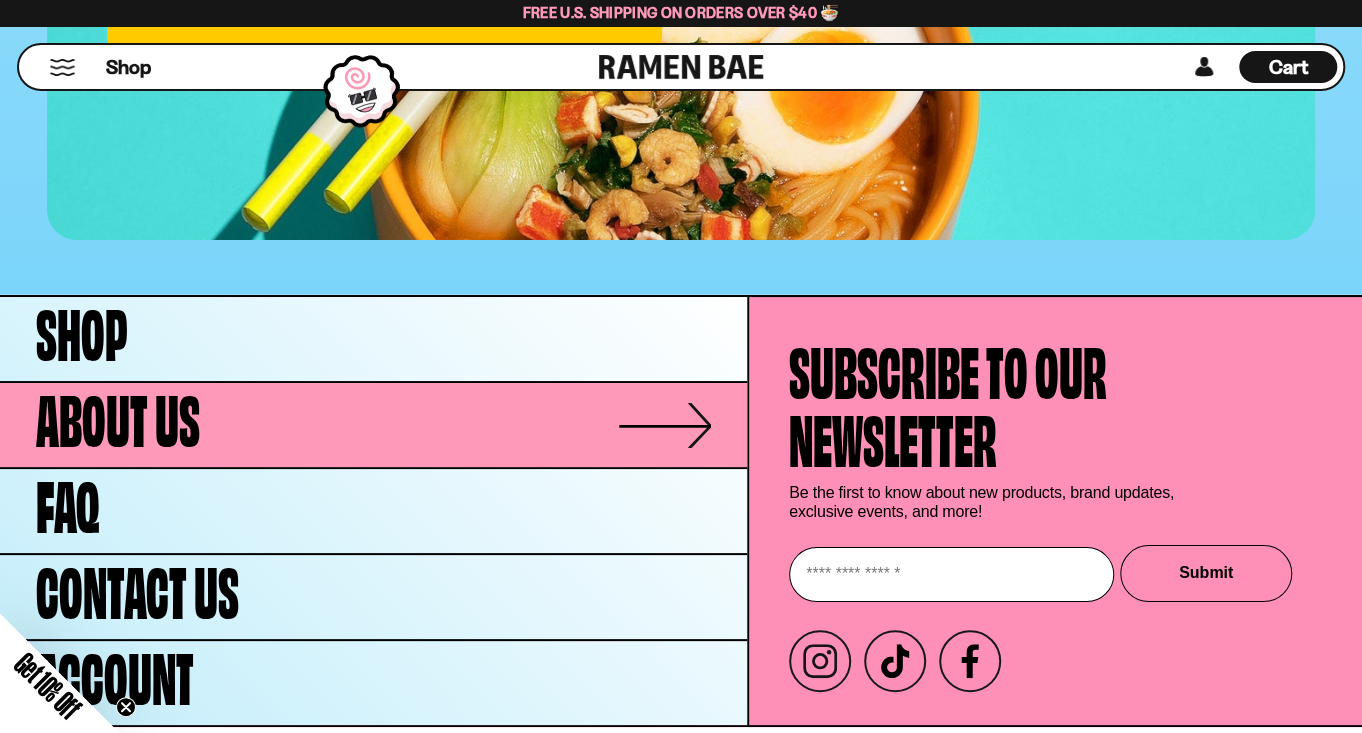 click on "About Us" at bounding box center (373, 425) 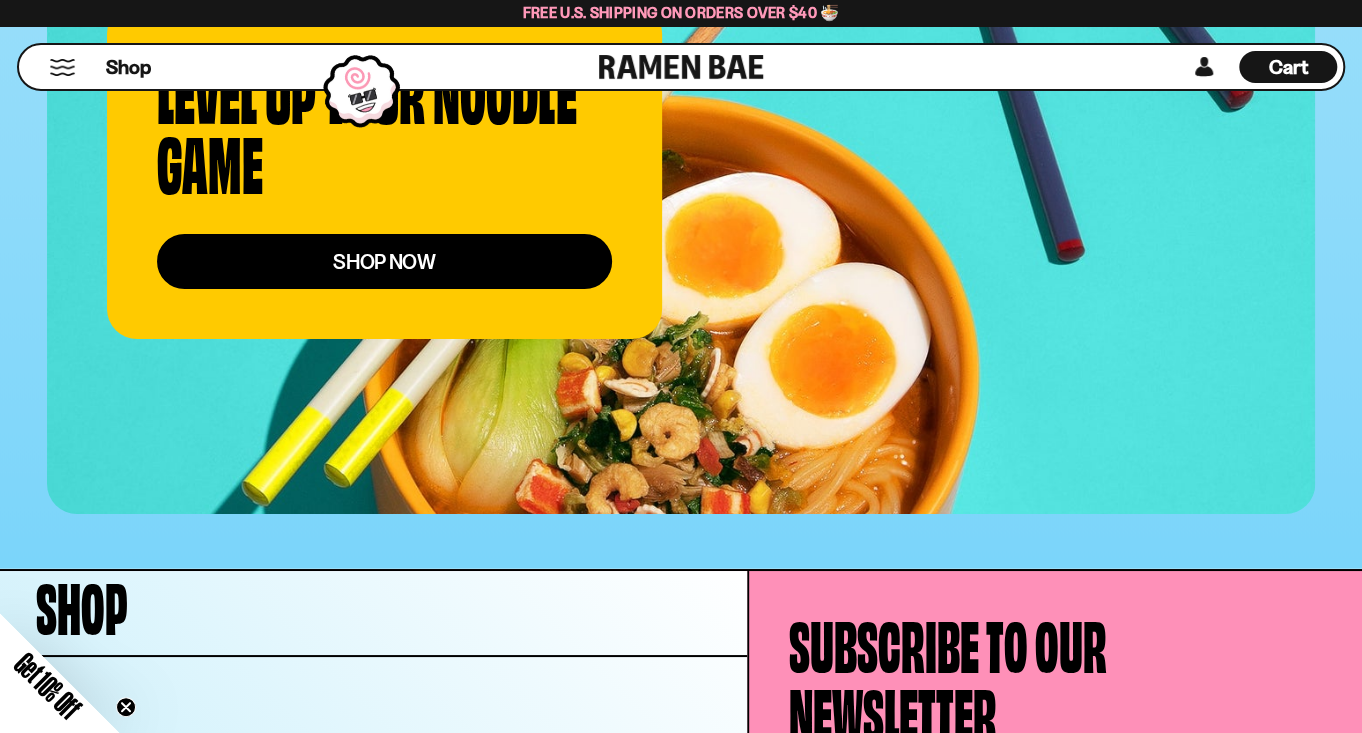 scroll, scrollTop: 8073, scrollLeft: 0, axis: vertical 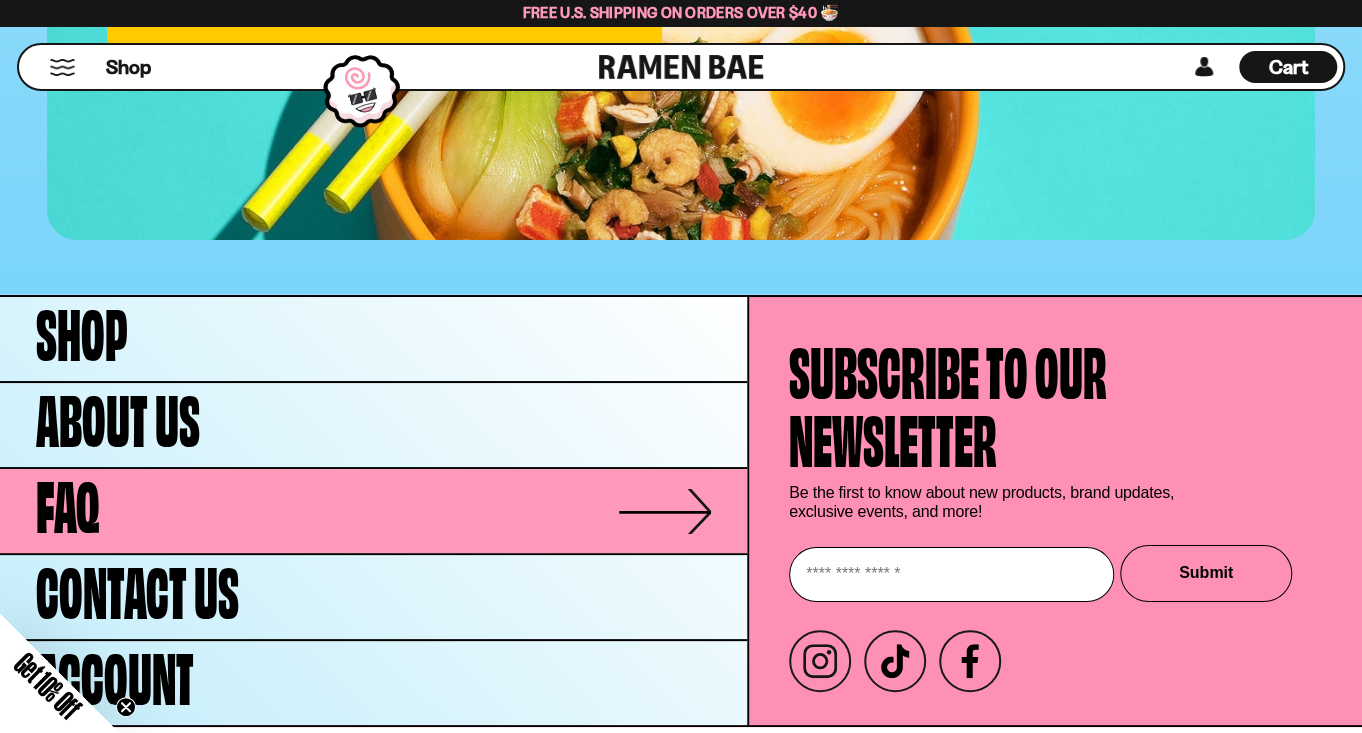 click on "FAQ" at bounding box center (373, 511) 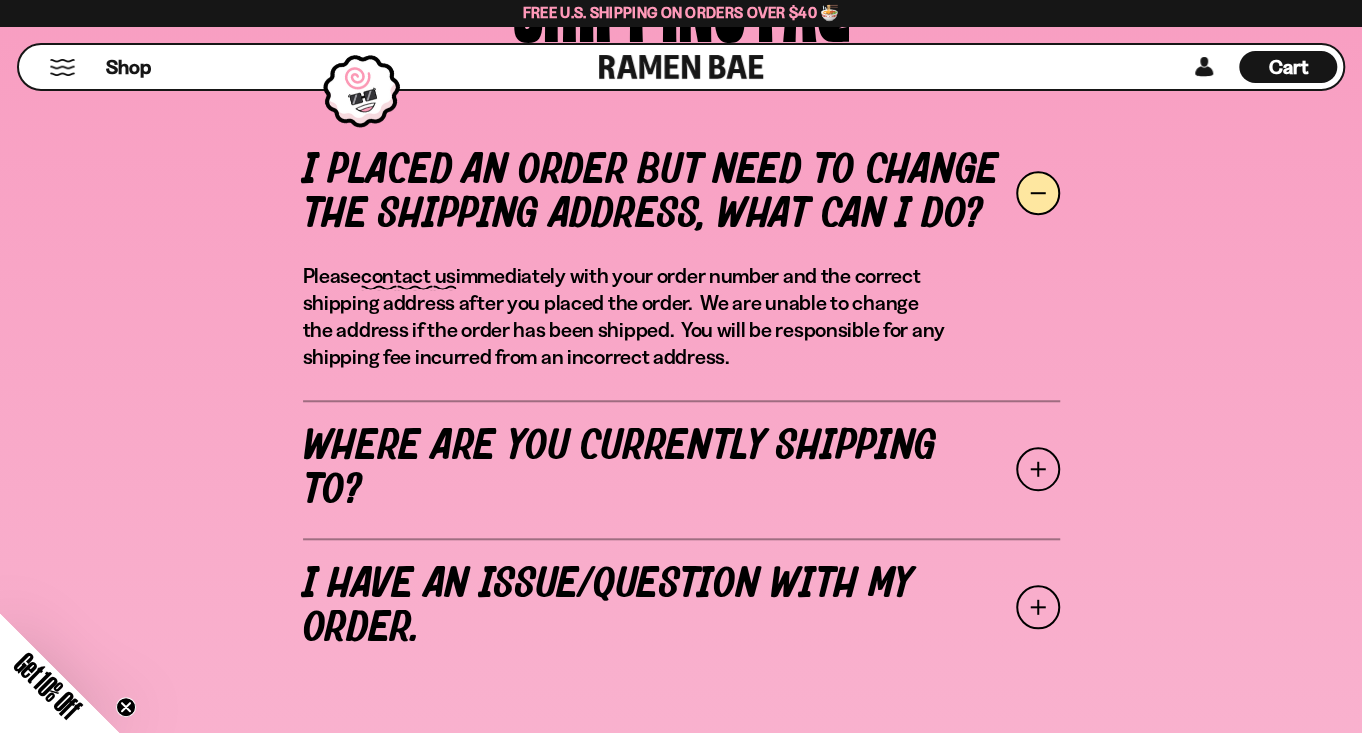 scroll, scrollTop: 899, scrollLeft: 0, axis: vertical 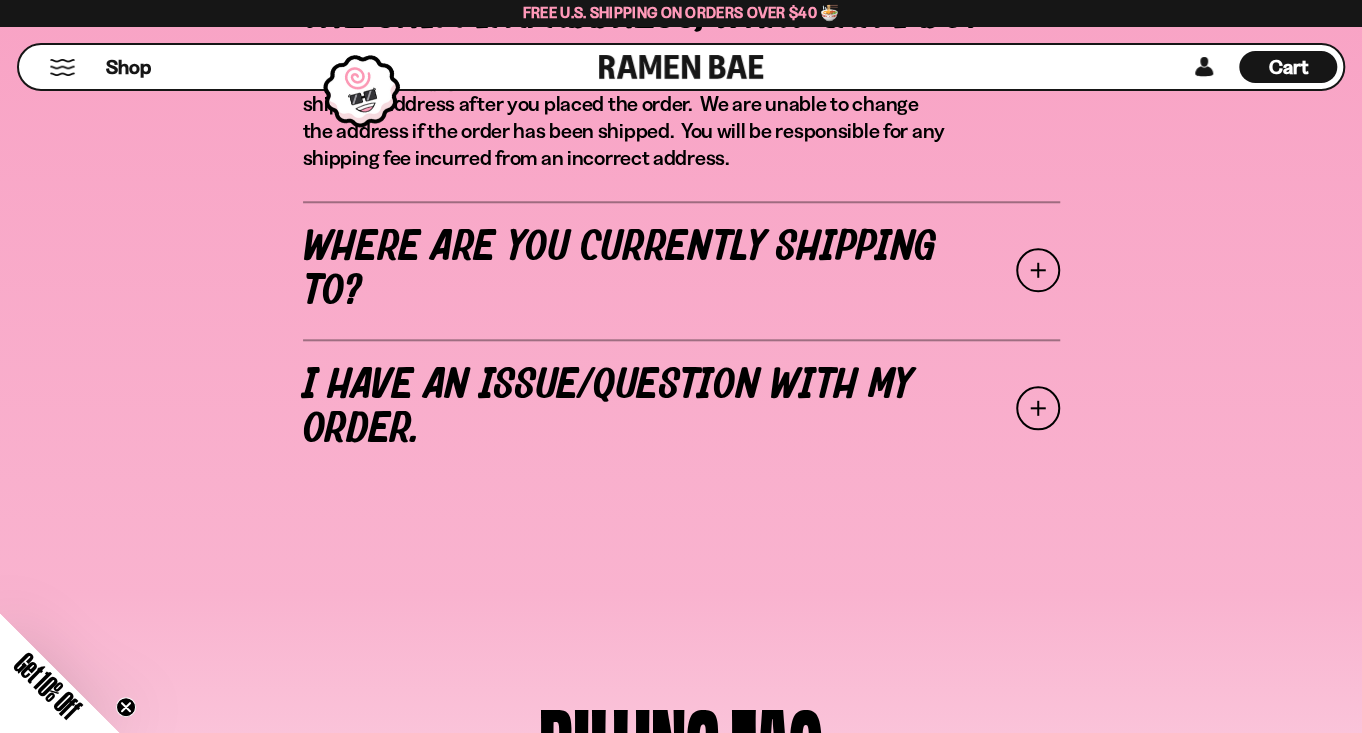 click on "Where are you currently shipping to?" at bounding box center [681, 270] 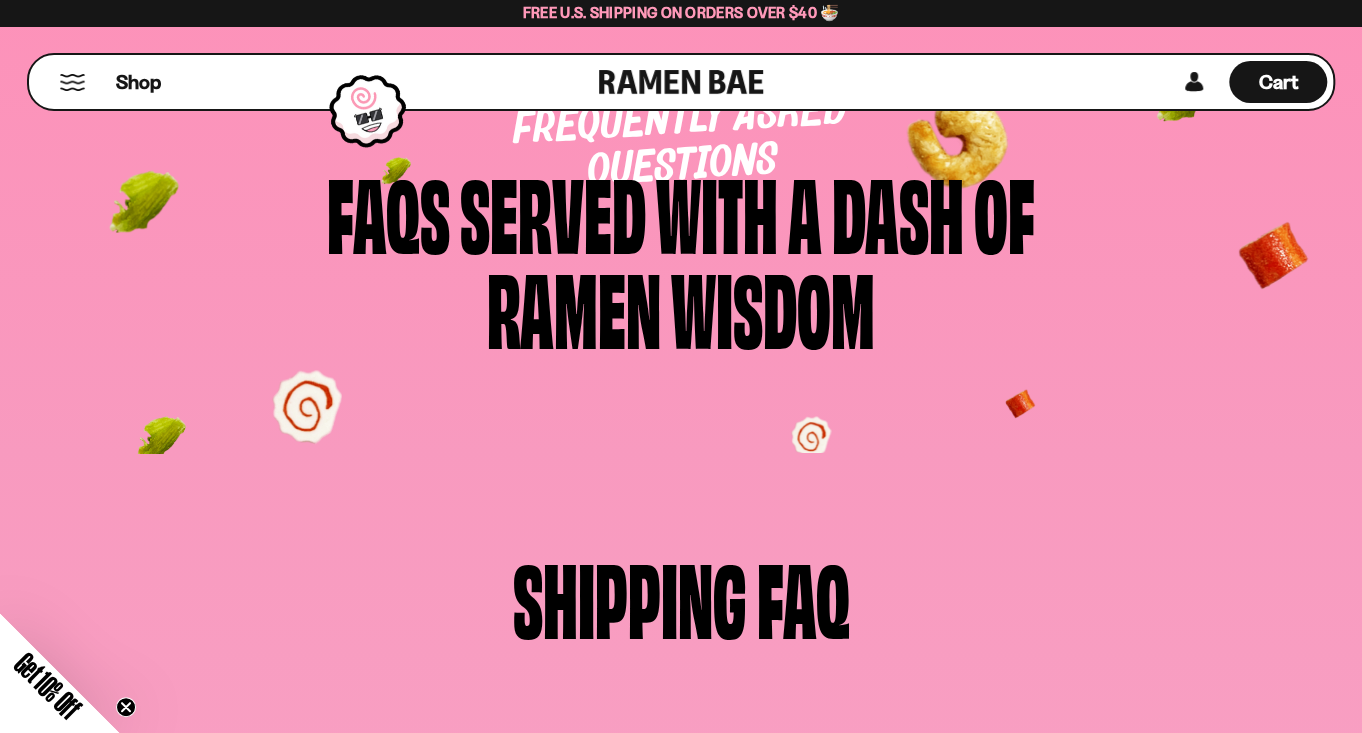 scroll, scrollTop: 0, scrollLeft: 0, axis: both 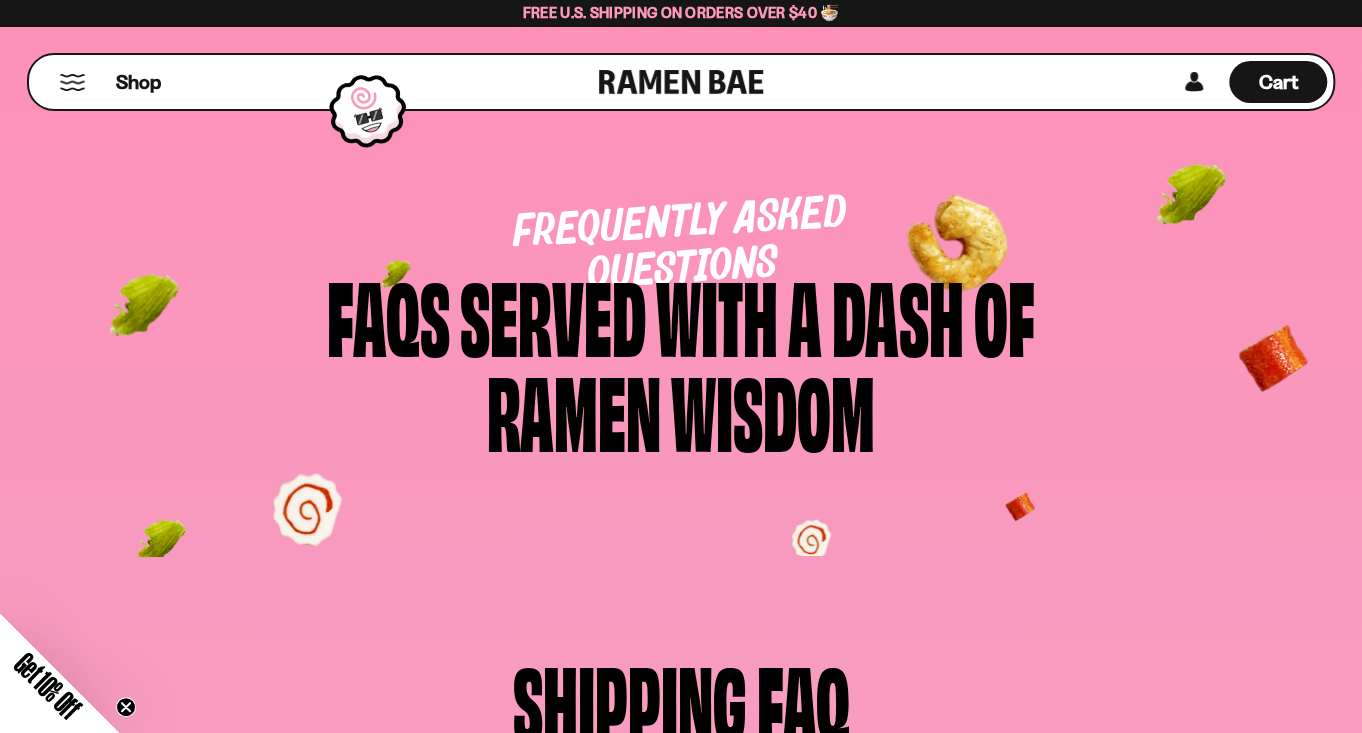 click on "Shop" at bounding box center [317, 82] 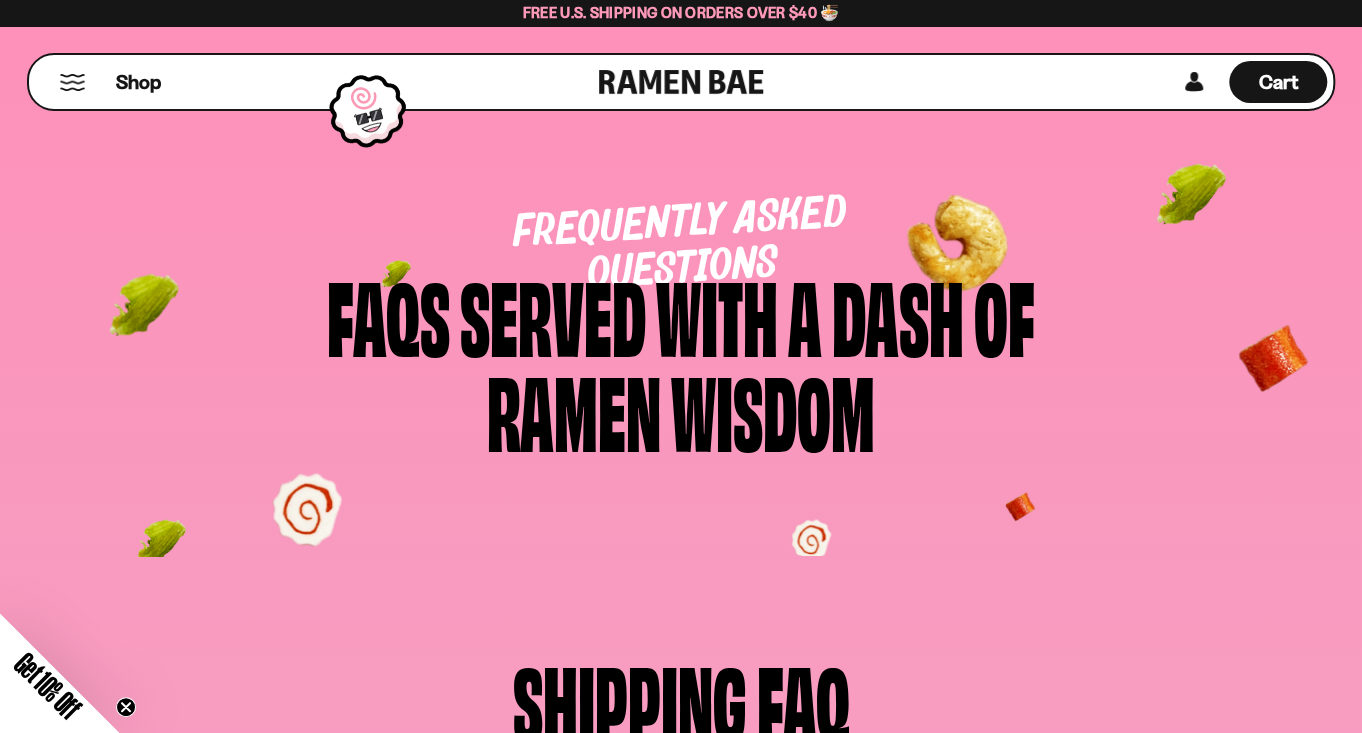 click at bounding box center (72, 82) 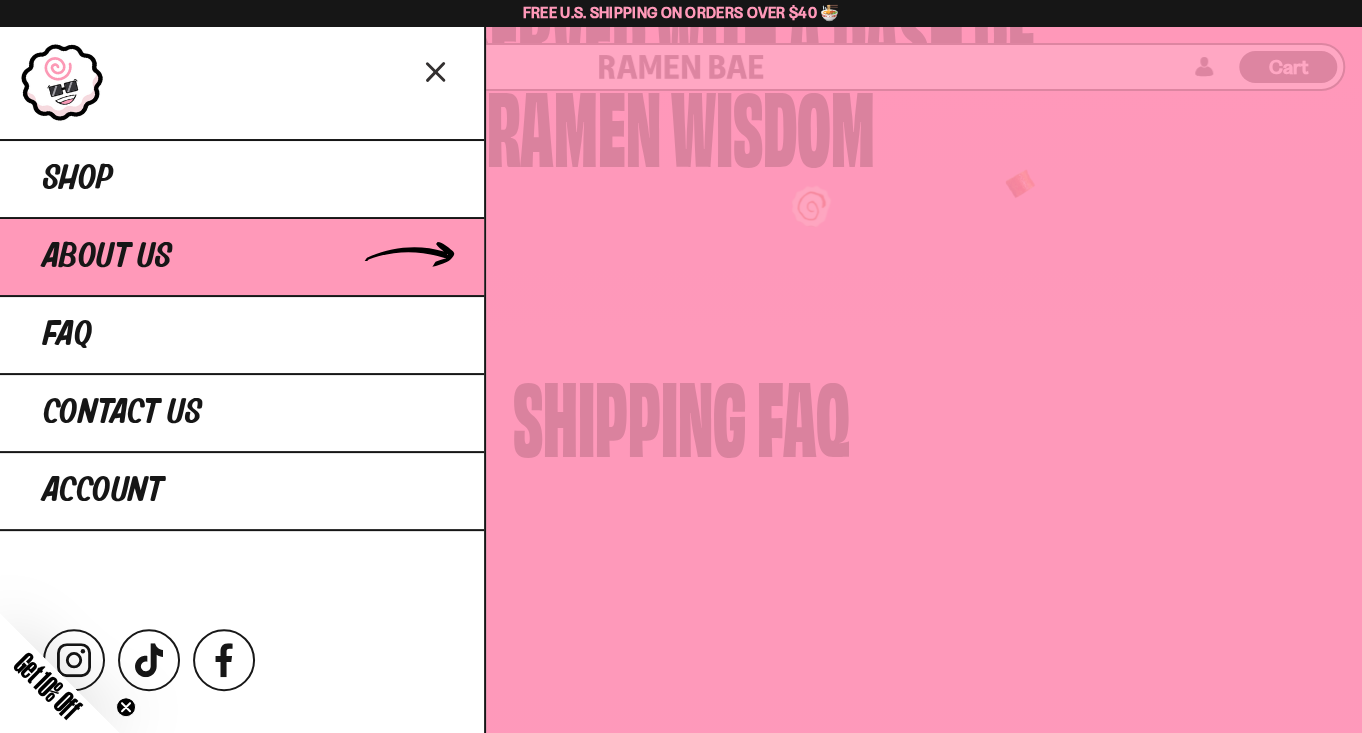 scroll, scrollTop: 300, scrollLeft: 0, axis: vertical 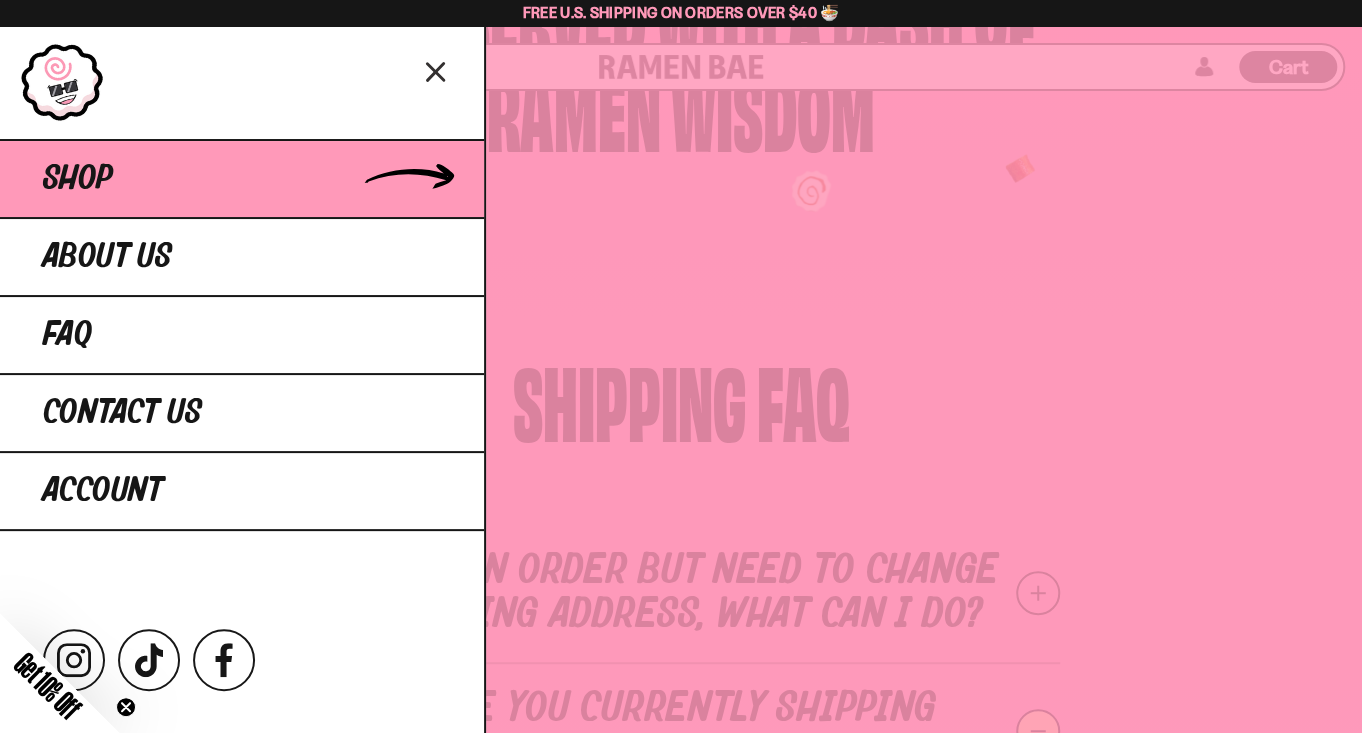 click on "Shop" at bounding box center (242, 178) 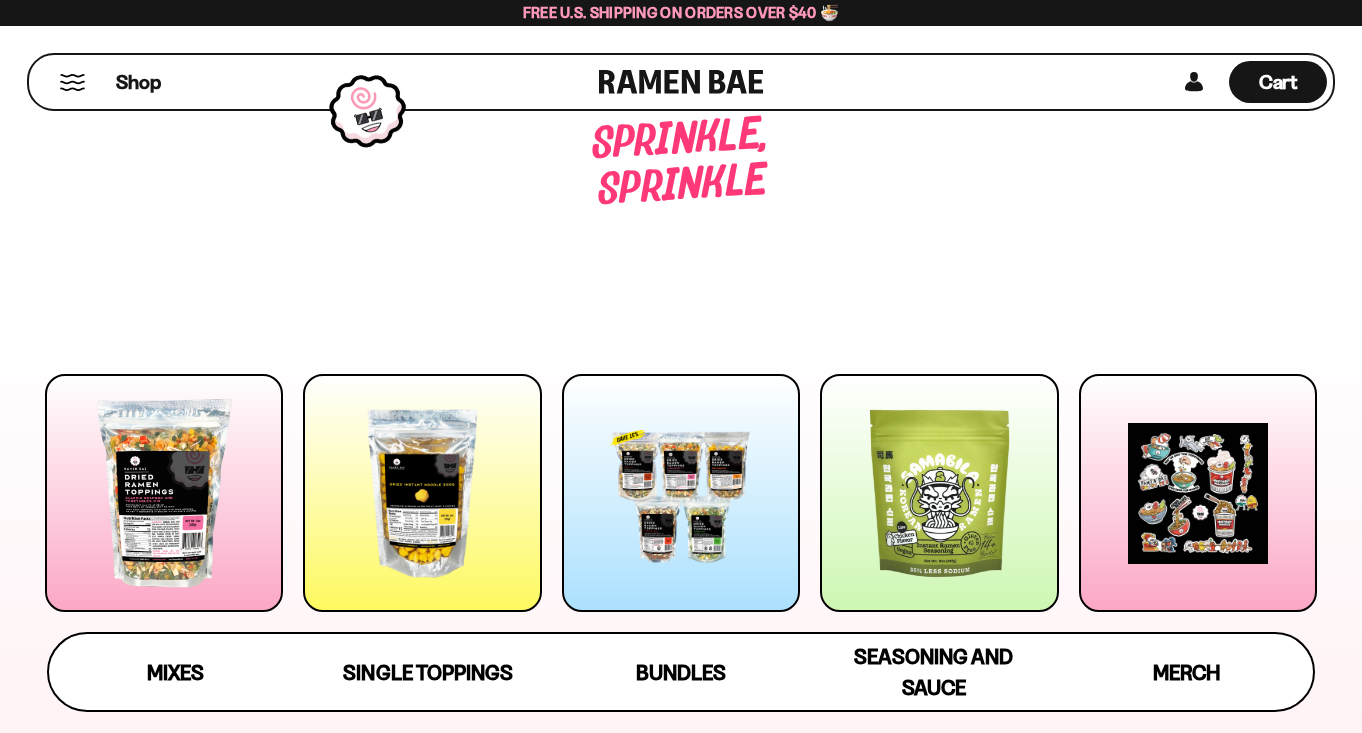 scroll, scrollTop: 0, scrollLeft: 0, axis: both 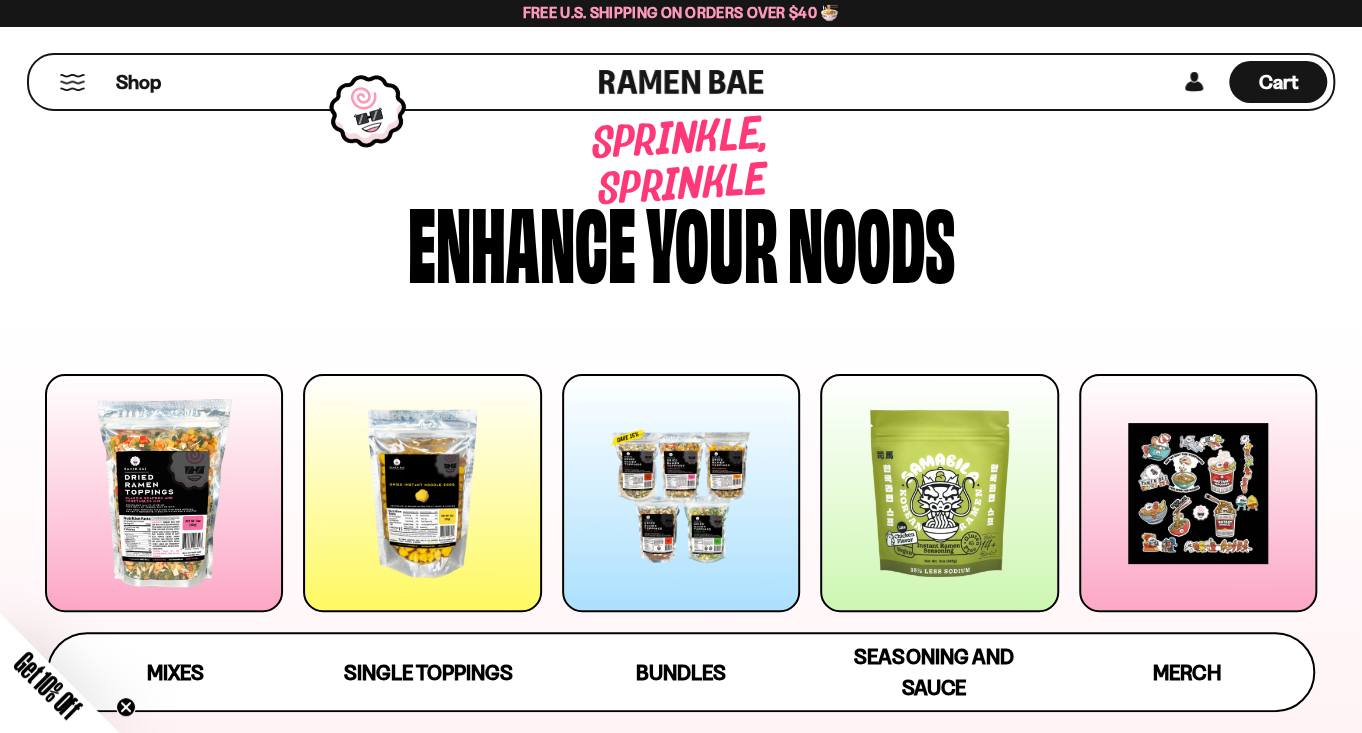 click at bounding box center [422, 493] 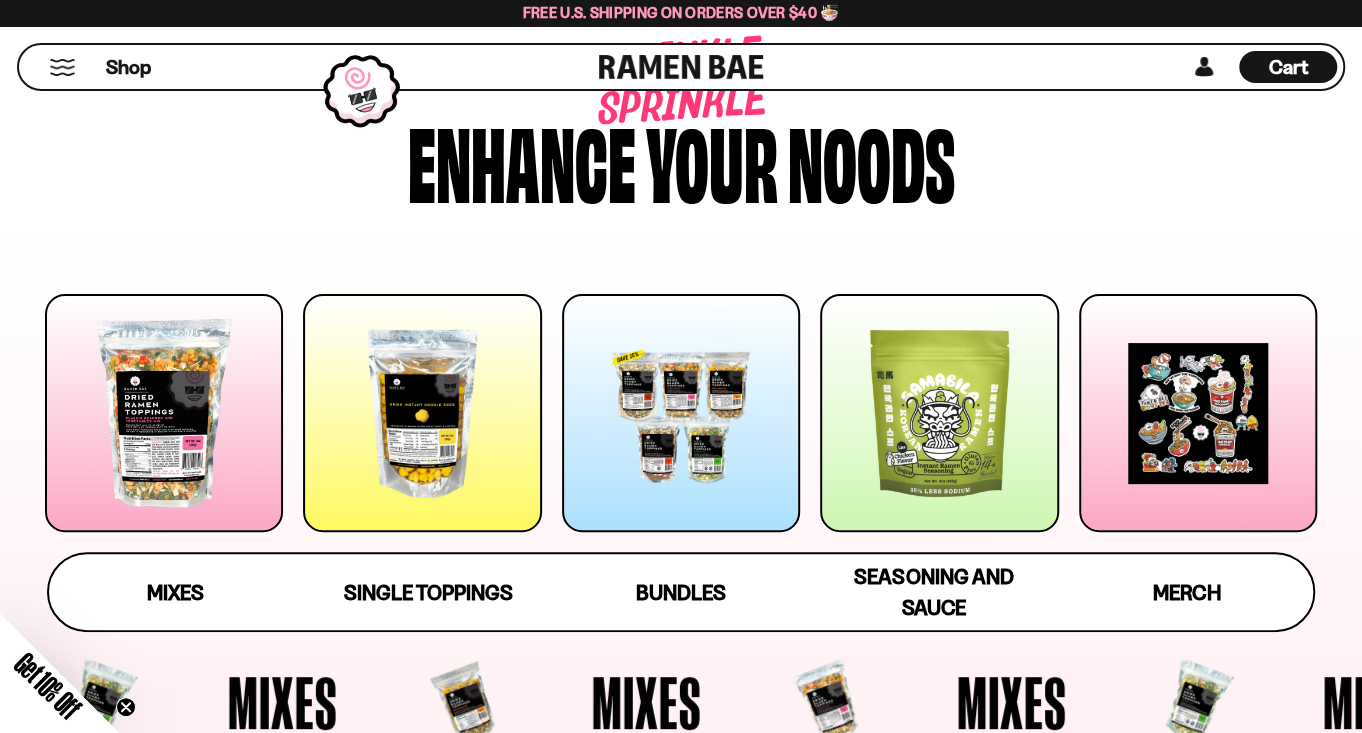 scroll, scrollTop: 0, scrollLeft: 0, axis: both 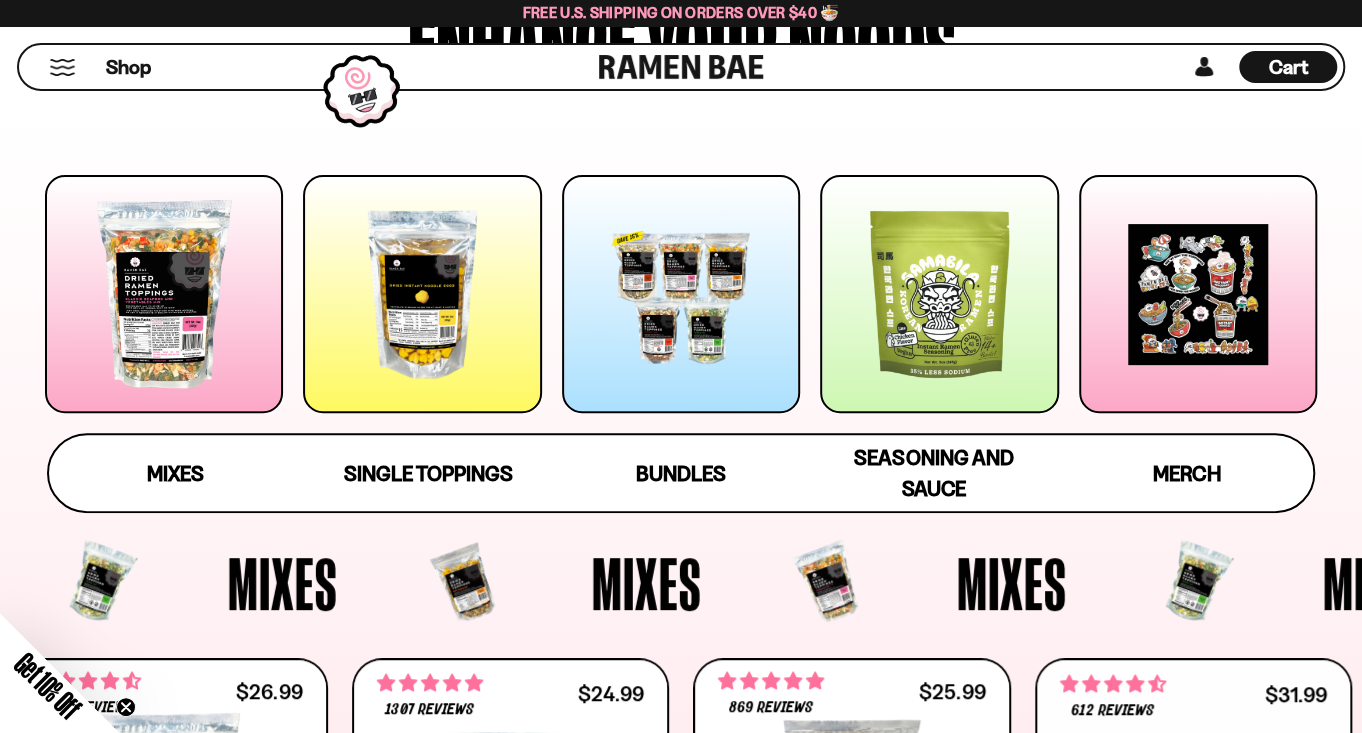 click at bounding box center (1198, 294) 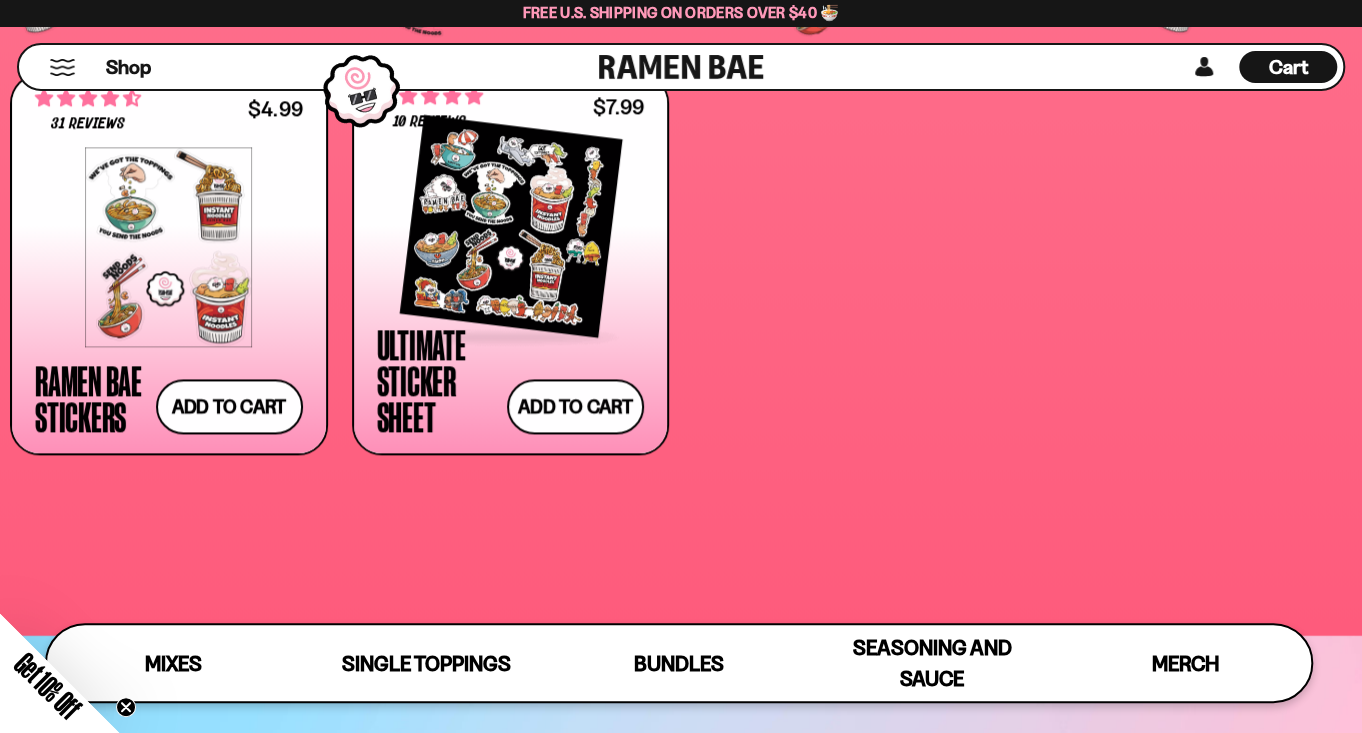 scroll, scrollTop: 5260, scrollLeft: 0, axis: vertical 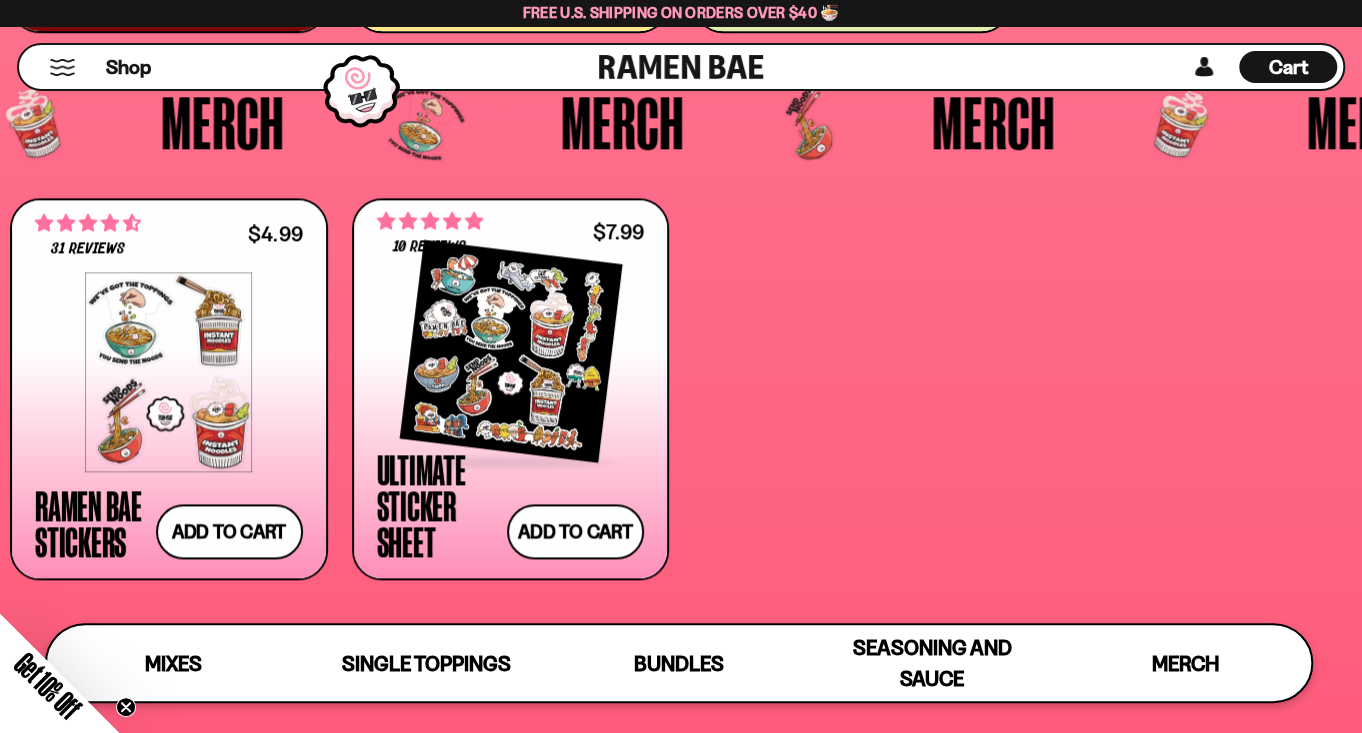 click at bounding box center [511, 351] 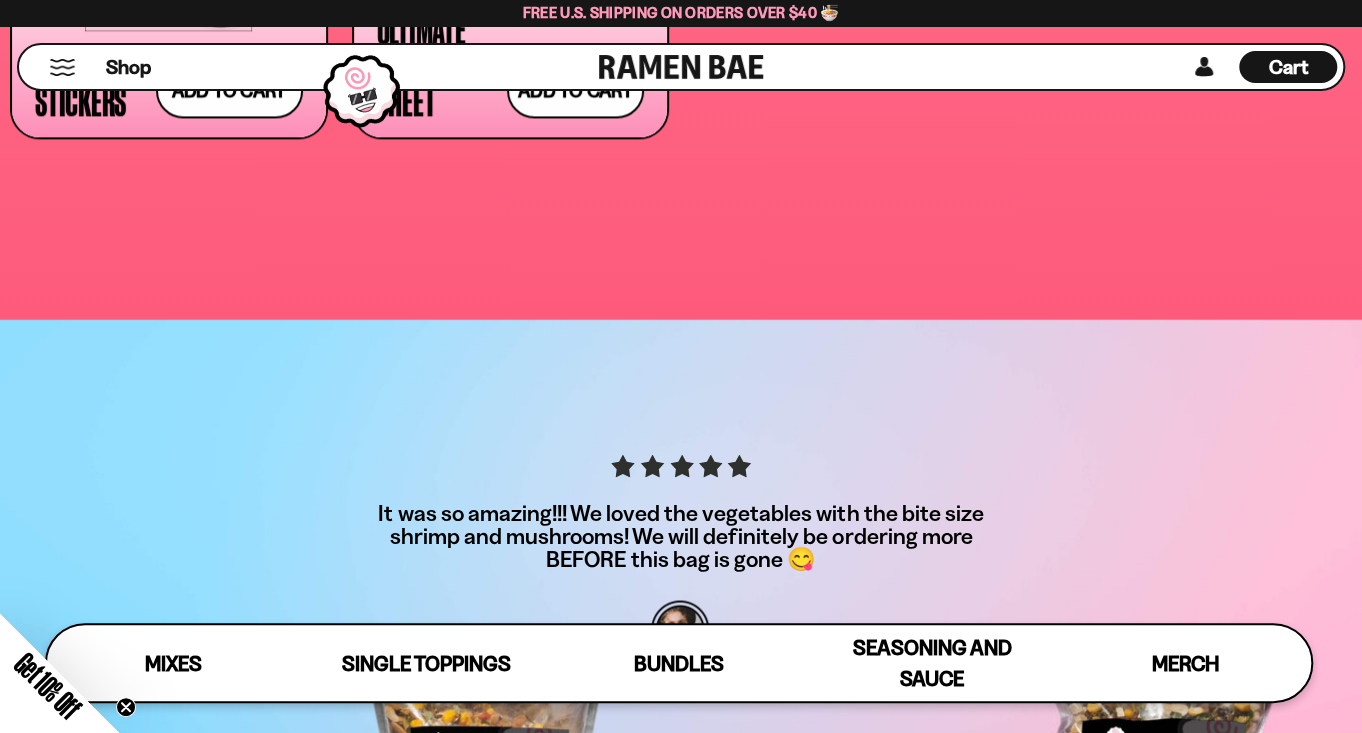 scroll, scrollTop: 5217, scrollLeft: 0, axis: vertical 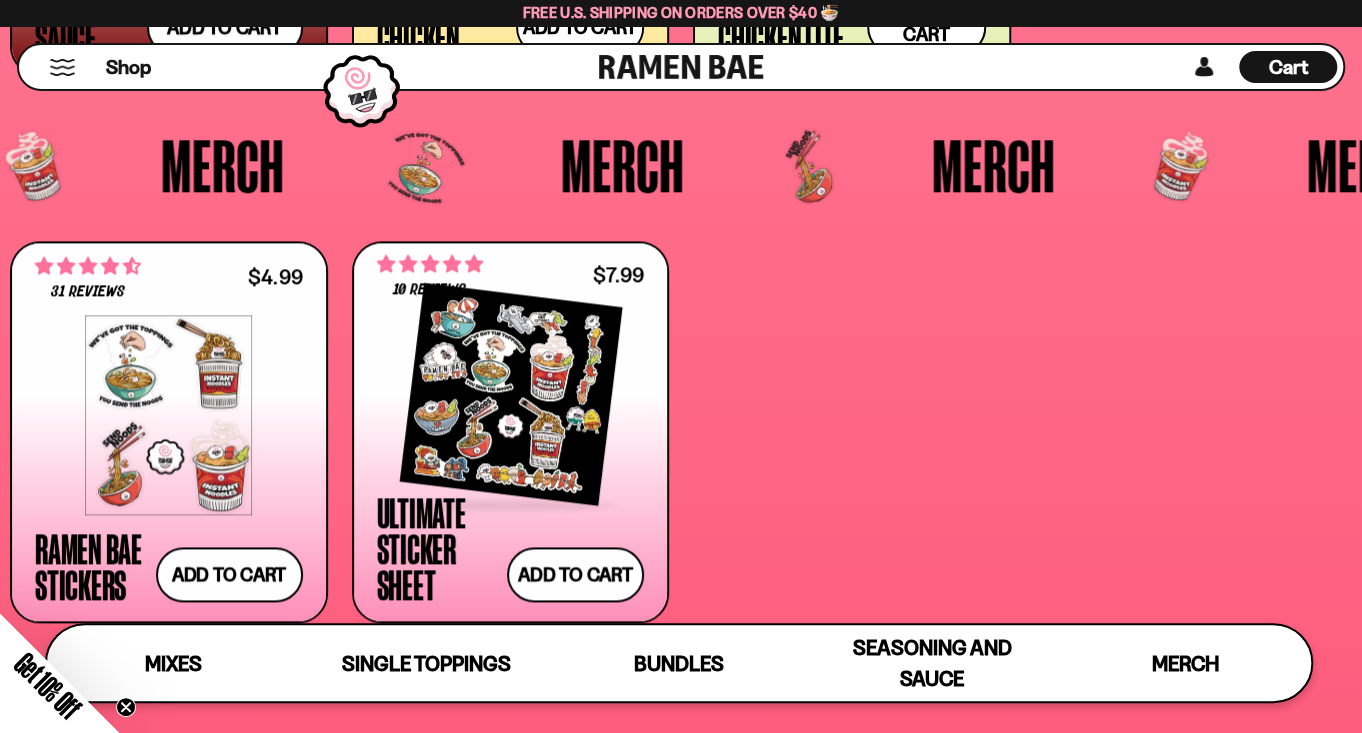 click at bounding box center [511, 394] 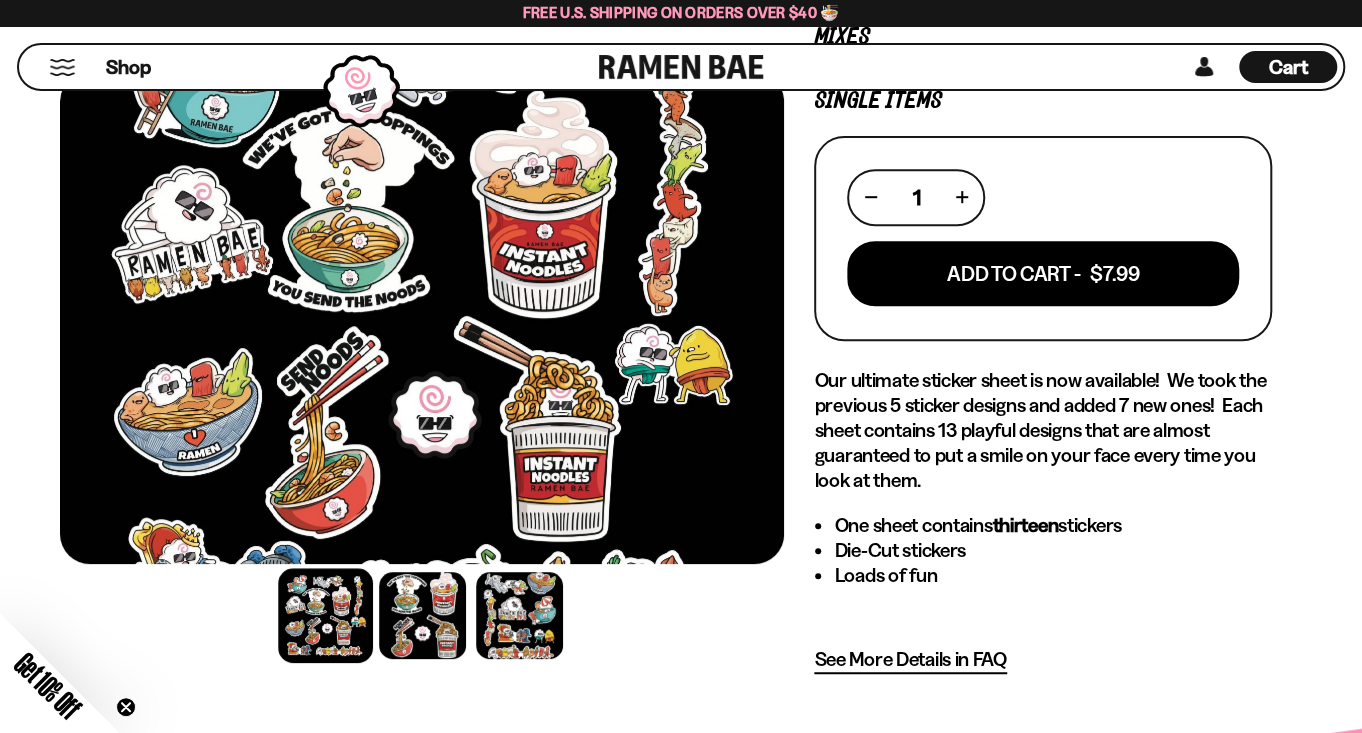 scroll, scrollTop: 399, scrollLeft: 0, axis: vertical 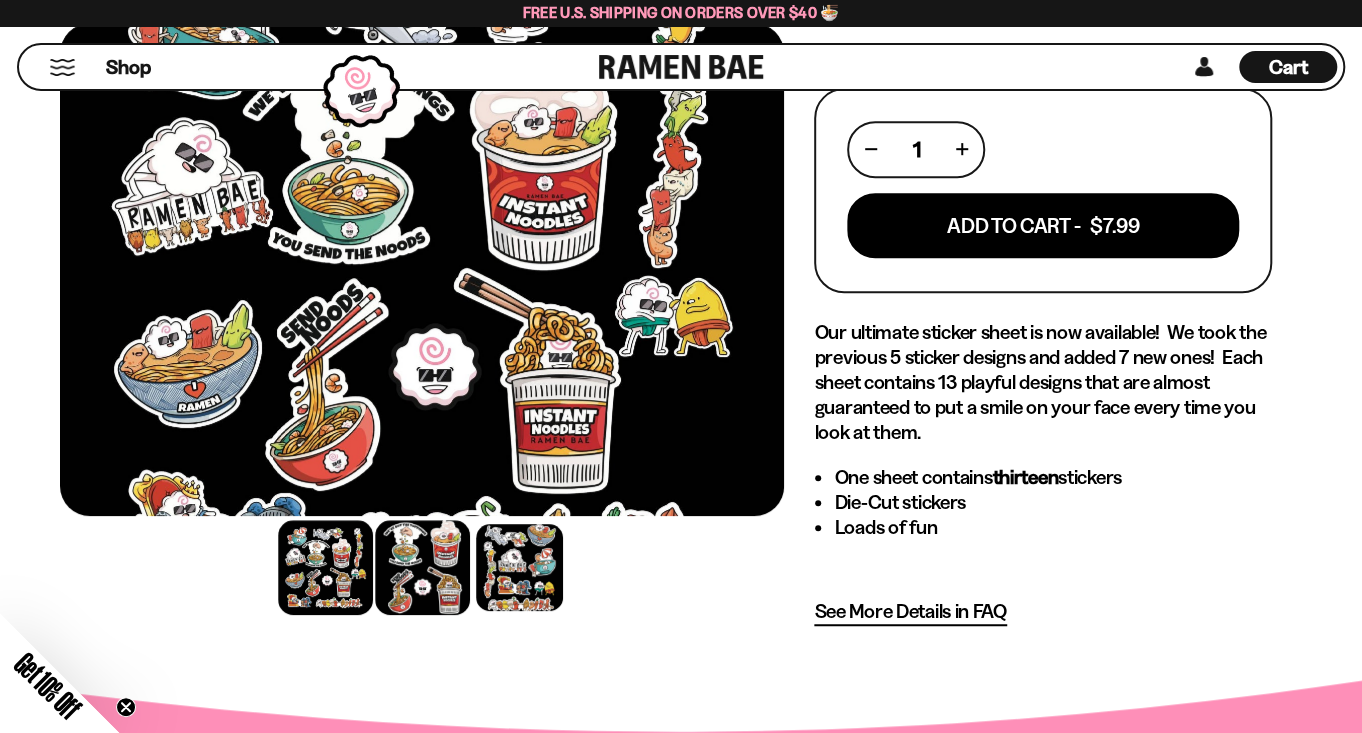 click at bounding box center [422, 567] 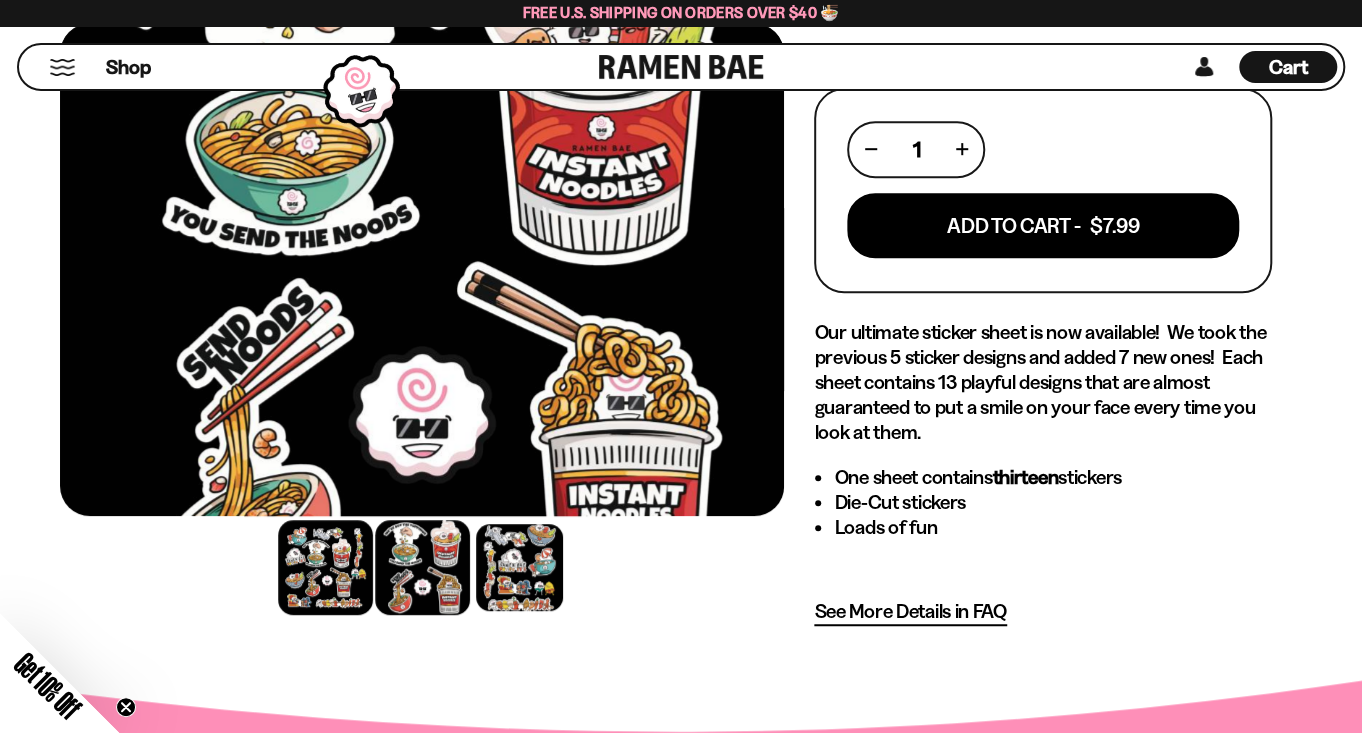 click at bounding box center (325, 567) 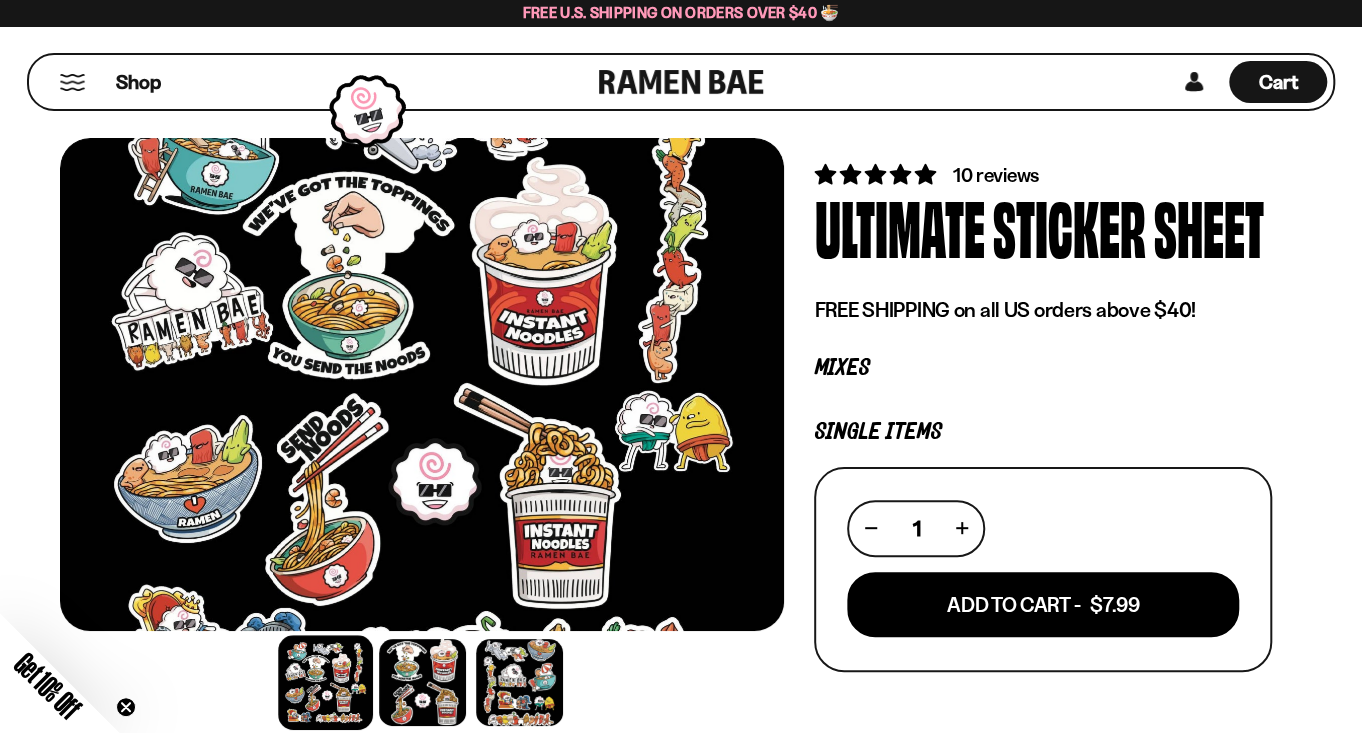 scroll, scrollTop: 0, scrollLeft: 0, axis: both 